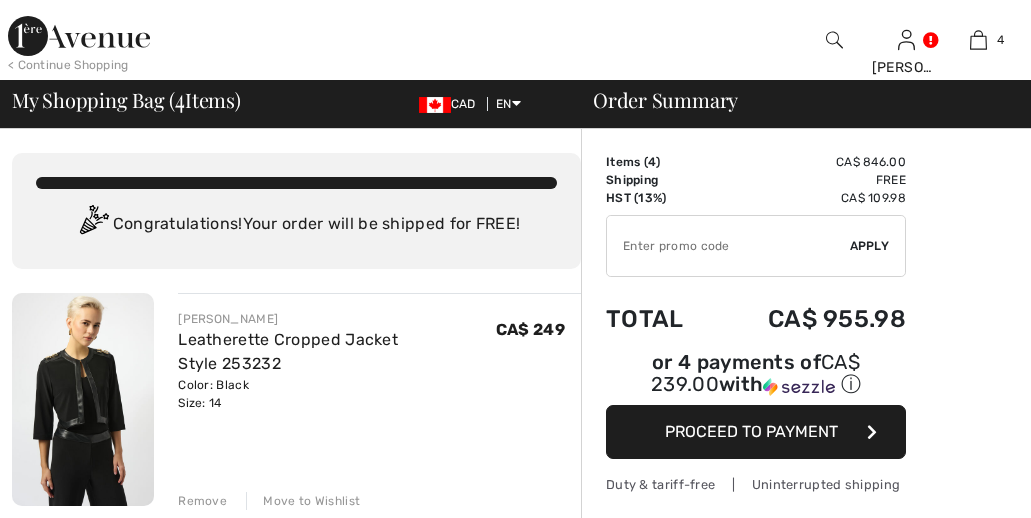 scroll, scrollTop: 80, scrollLeft: 0, axis: vertical 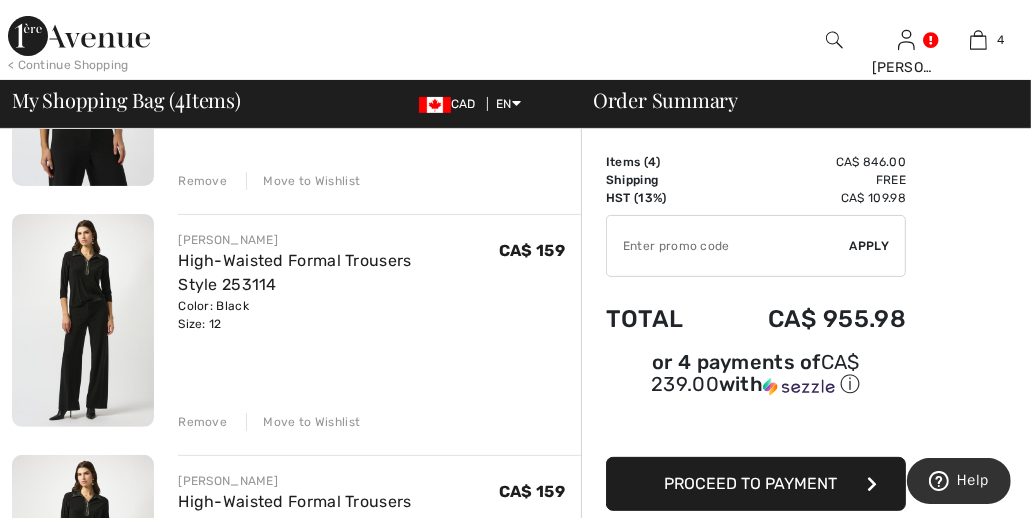 click at bounding box center (515, 1863) 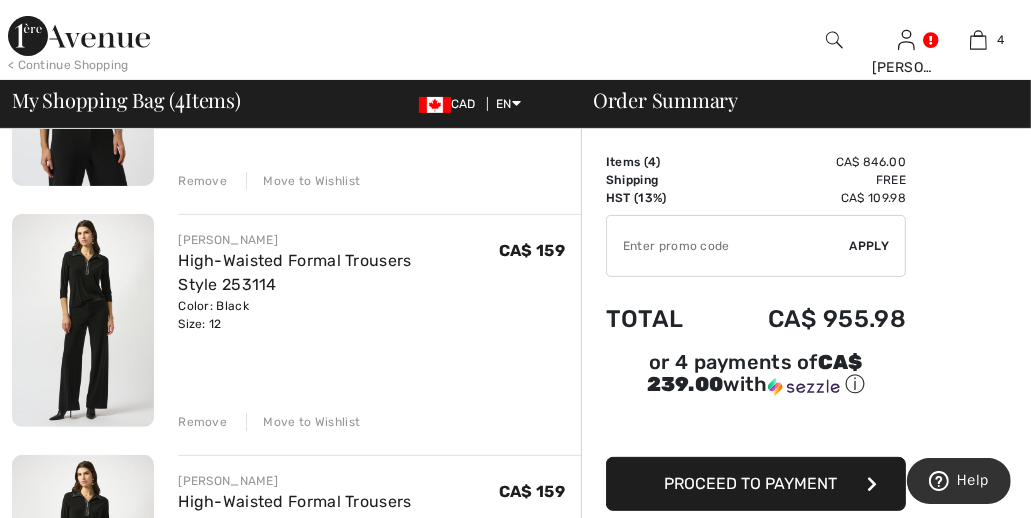 type on "NEW10" 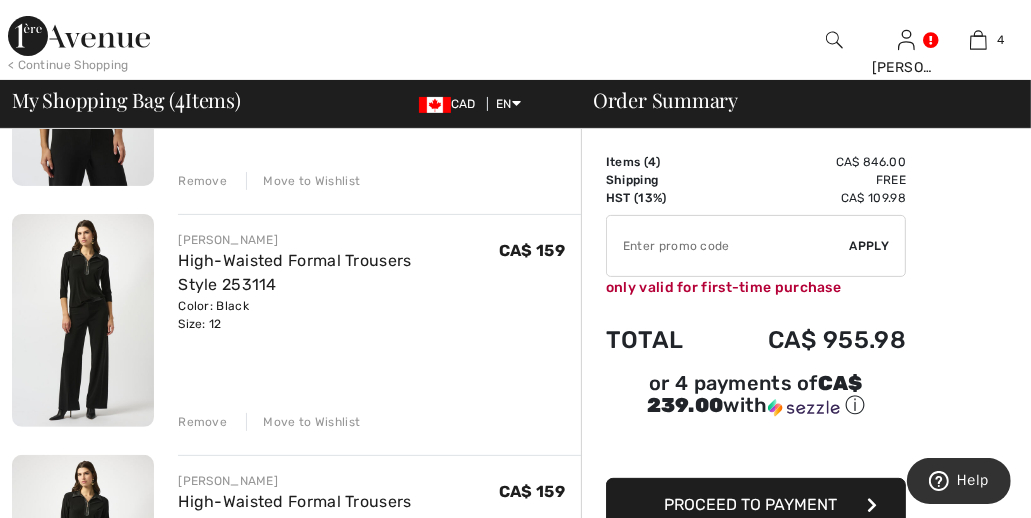 type on "NEW10" 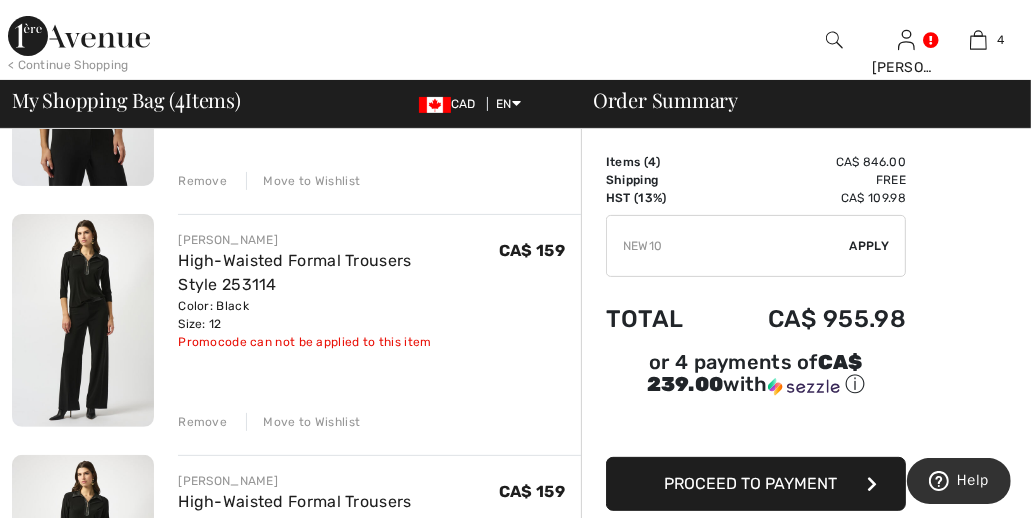 click at bounding box center [515, 1863] 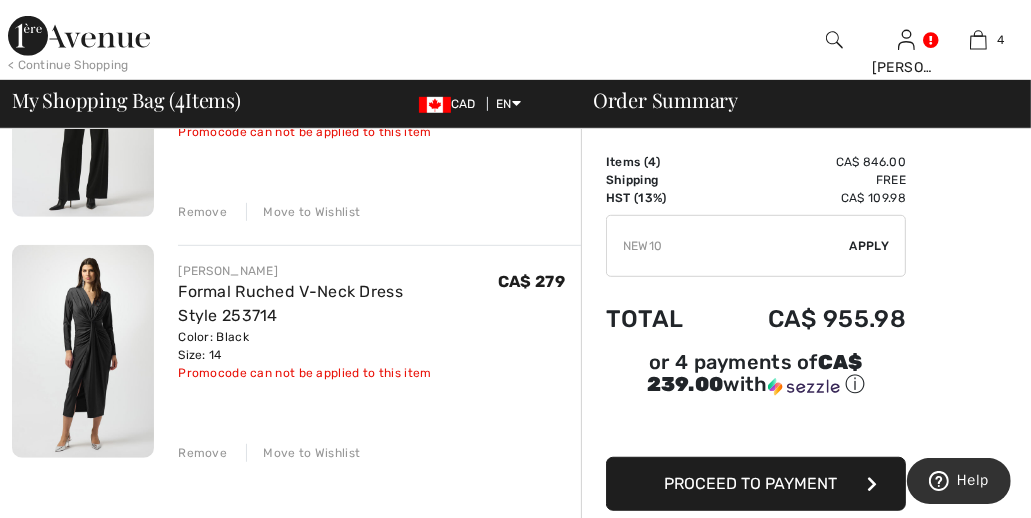 scroll, scrollTop: 800, scrollLeft: 0, axis: vertical 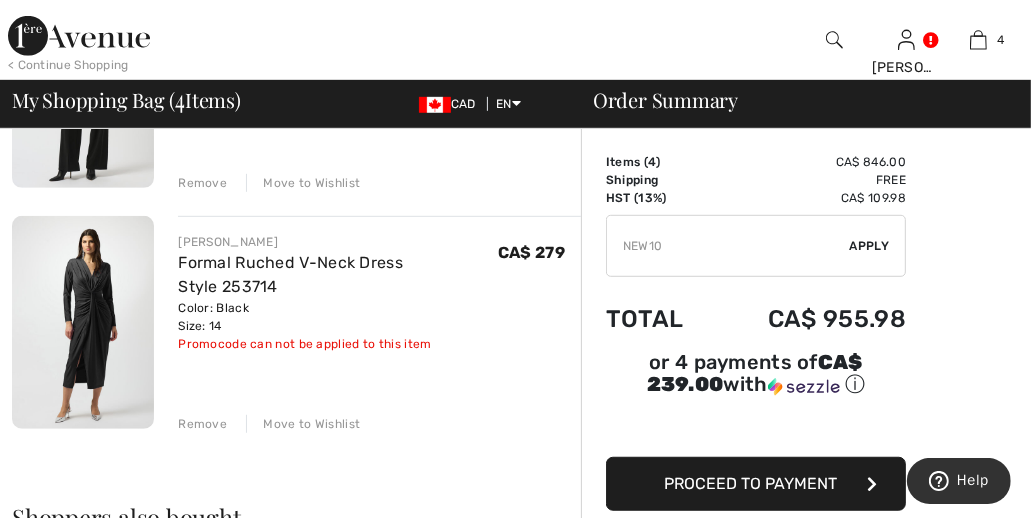 click on "Remove" at bounding box center (202, 424) 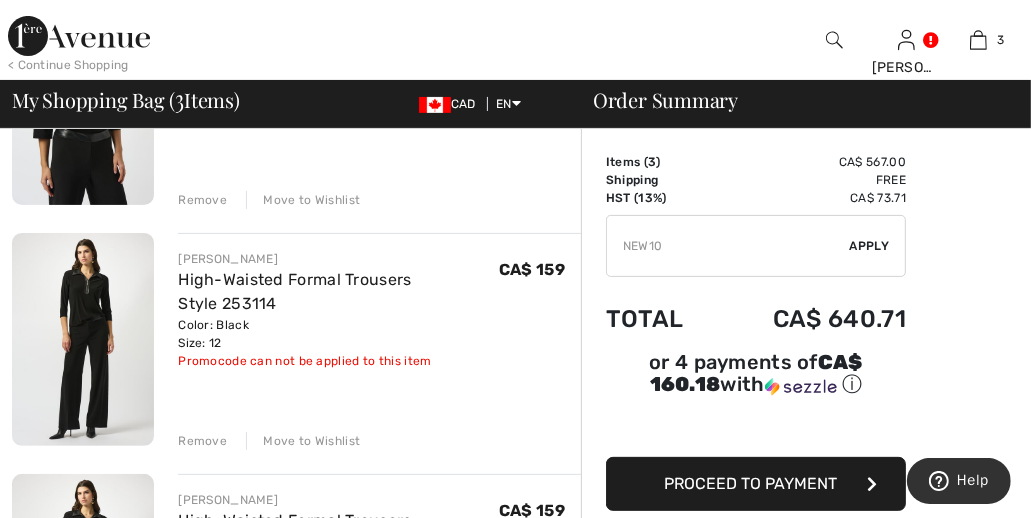 scroll, scrollTop: 160, scrollLeft: 0, axis: vertical 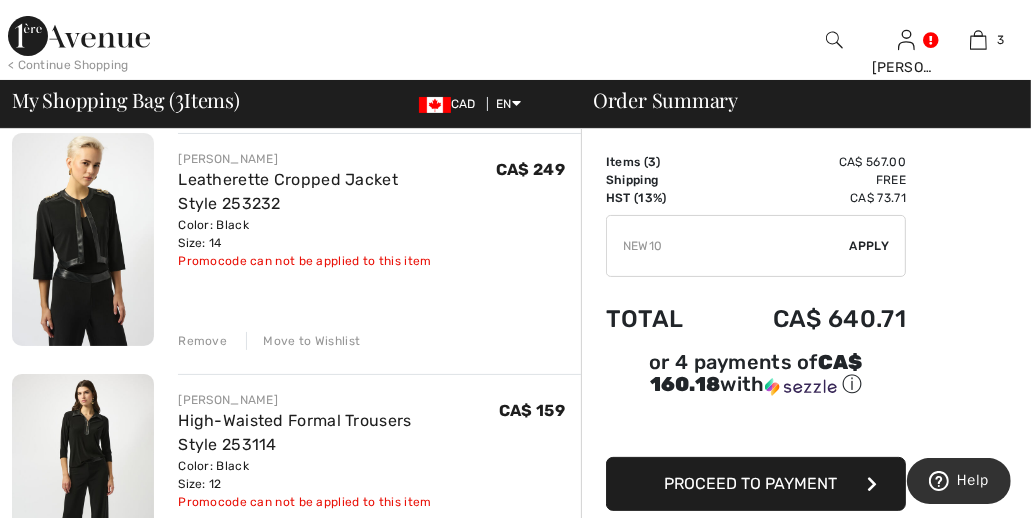click at bounding box center (83, 239) 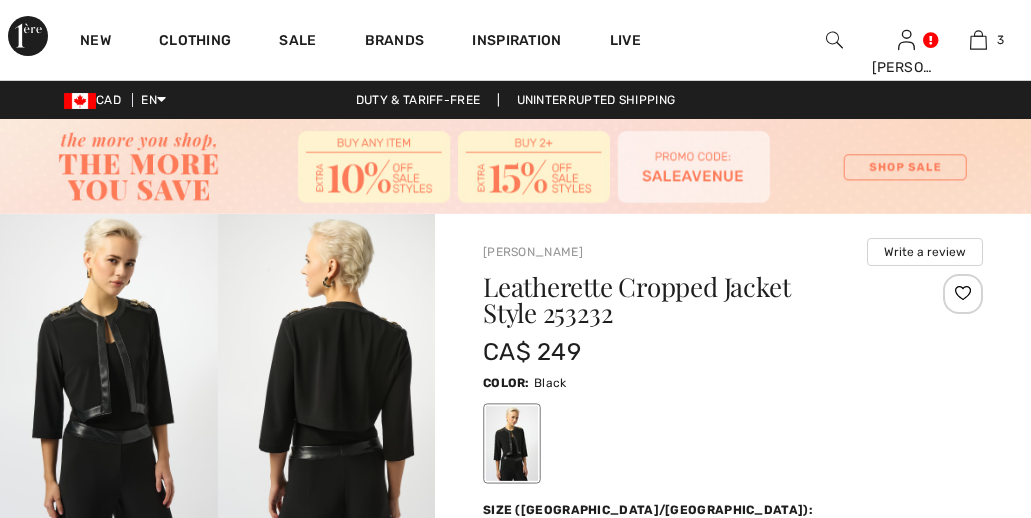 scroll, scrollTop: 0, scrollLeft: 0, axis: both 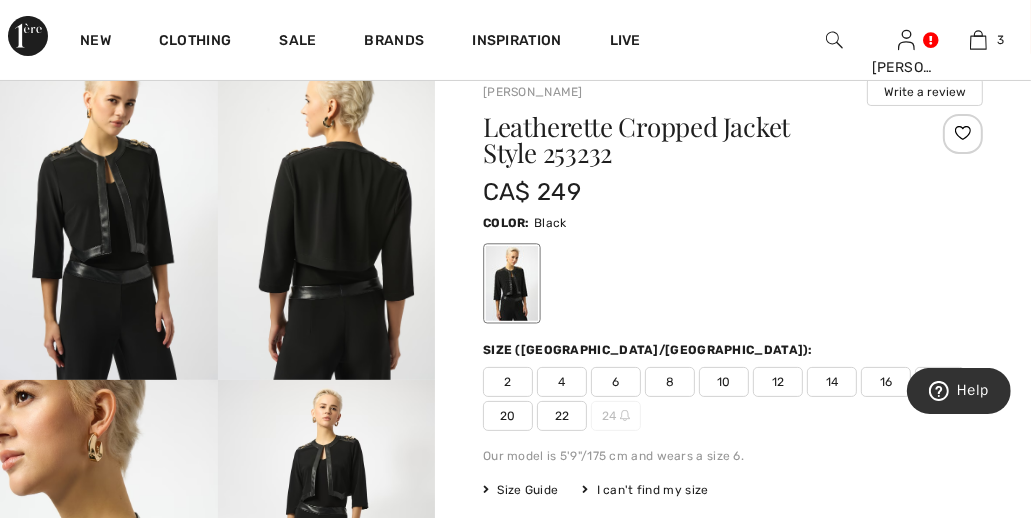 click at bounding box center (109, 217) 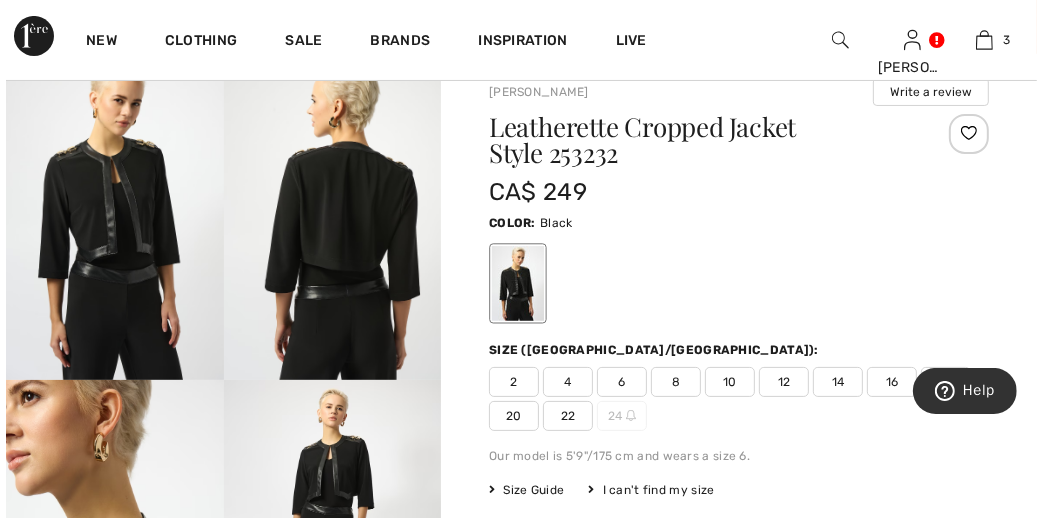 scroll, scrollTop: 160, scrollLeft: 0, axis: vertical 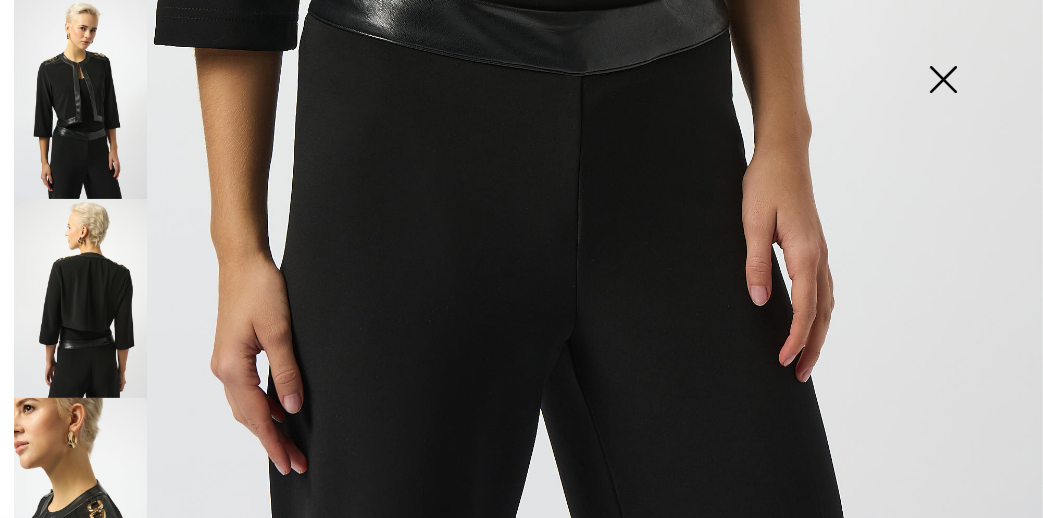 click at bounding box center (80, 298) 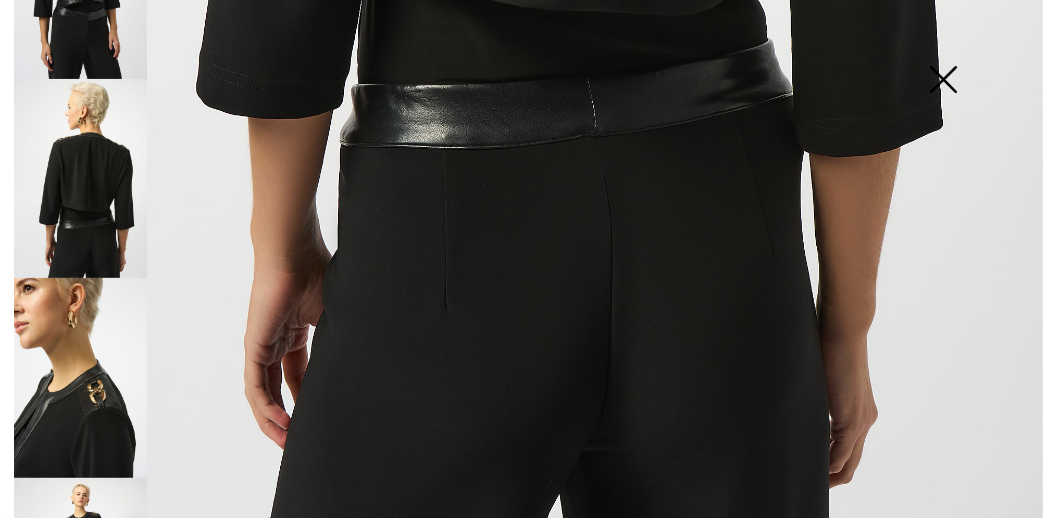 scroll, scrollTop: 240, scrollLeft: 0, axis: vertical 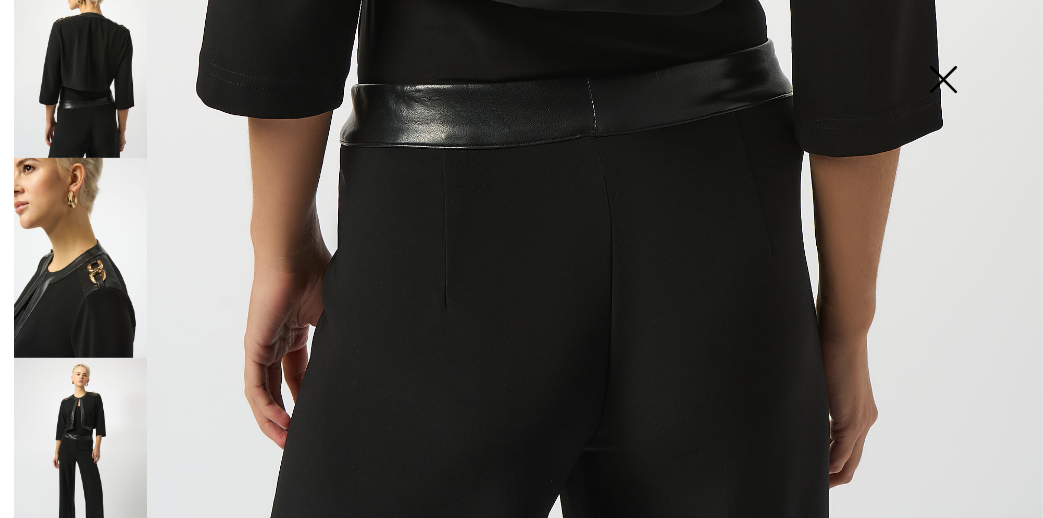 click at bounding box center (80, 457) 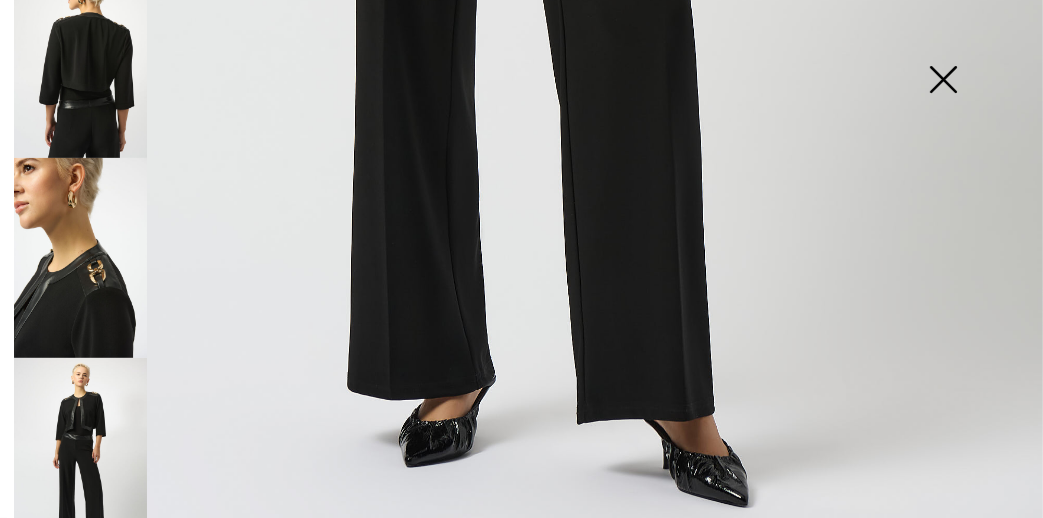 scroll, scrollTop: 1028, scrollLeft: 0, axis: vertical 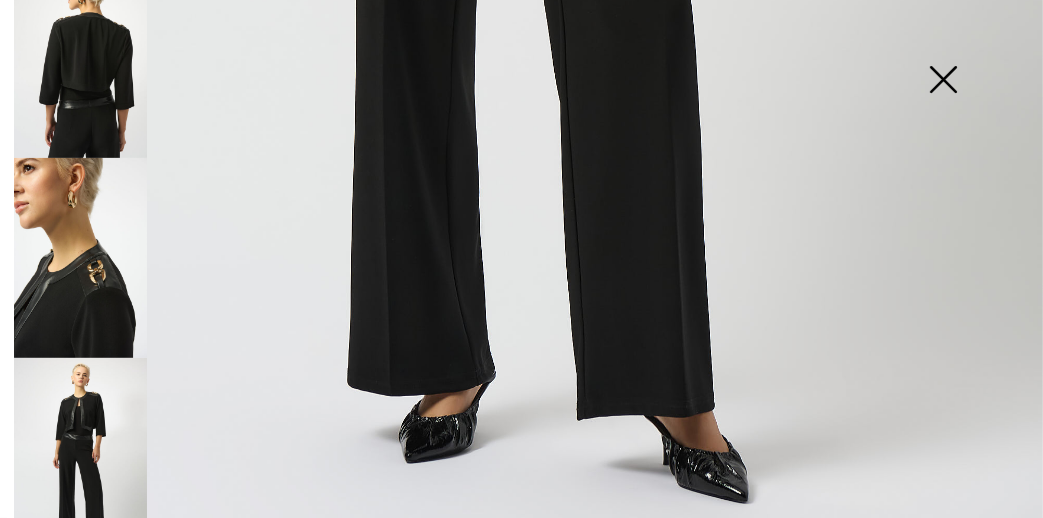 click at bounding box center [80, 457] 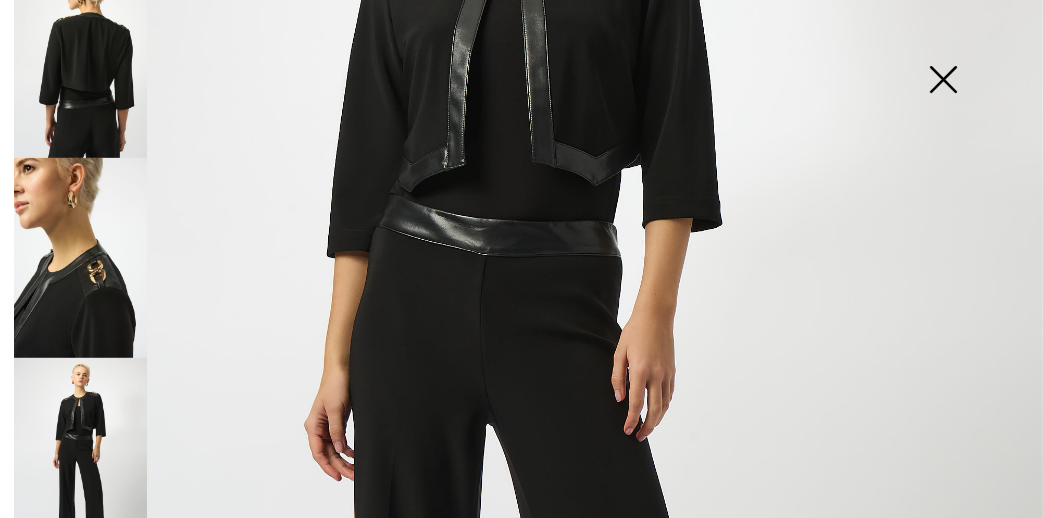 scroll, scrollTop: 388, scrollLeft: 0, axis: vertical 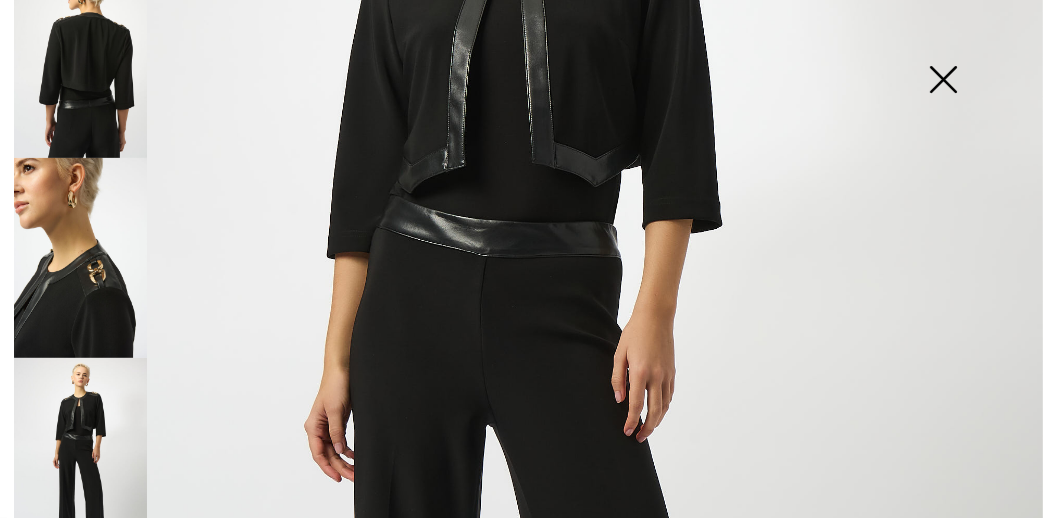 click at bounding box center [943, 81] 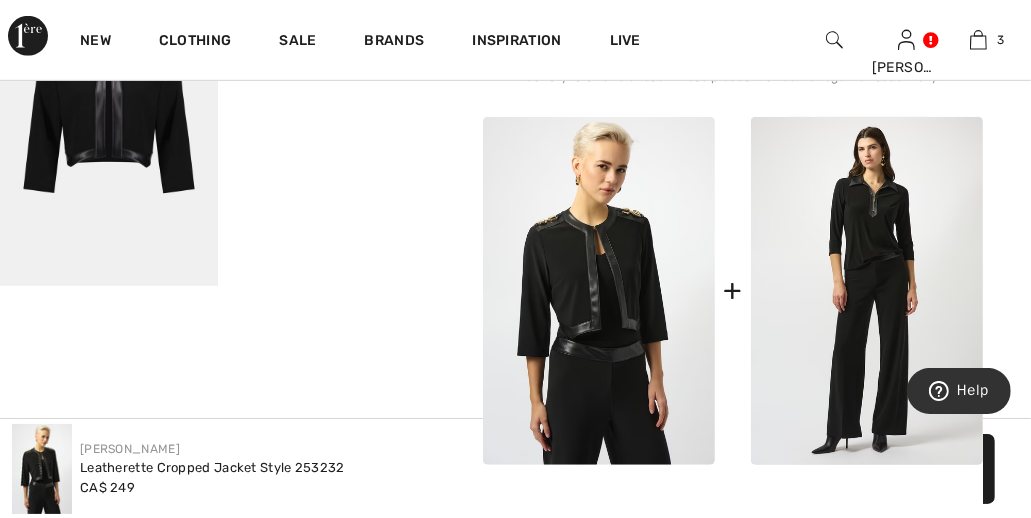 scroll, scrollTop: 960, scrollLeft: 0, axis: vertical 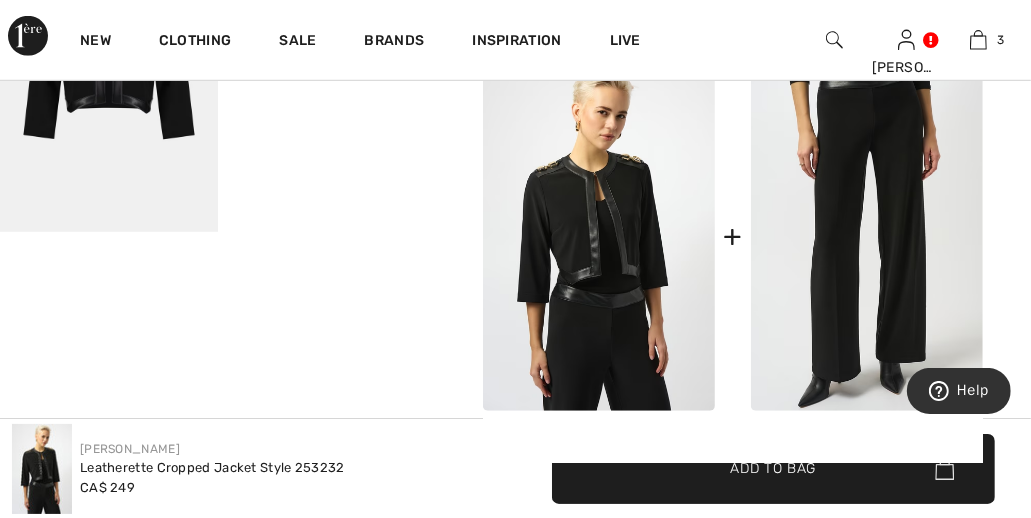 click at bounding box center [867, 237] 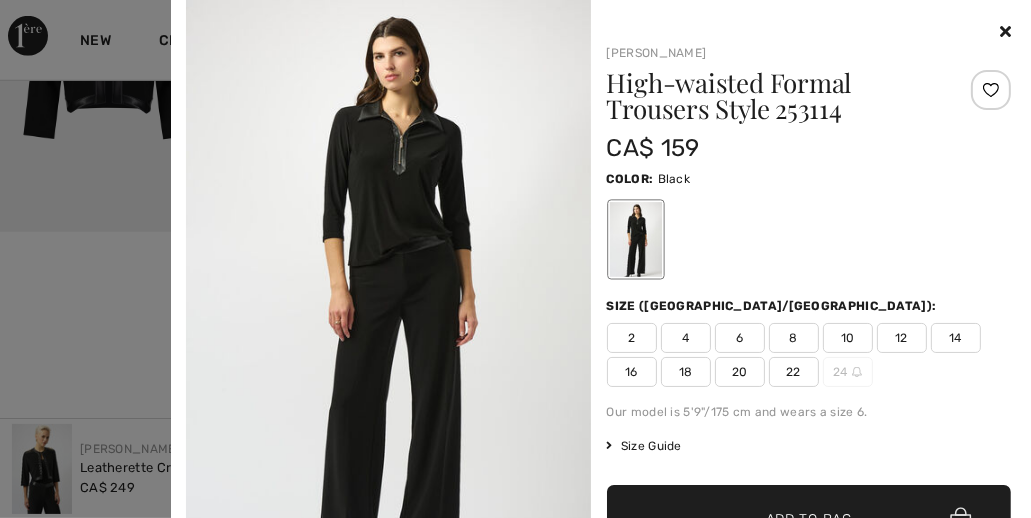 click at bounding box center (1005, 31) 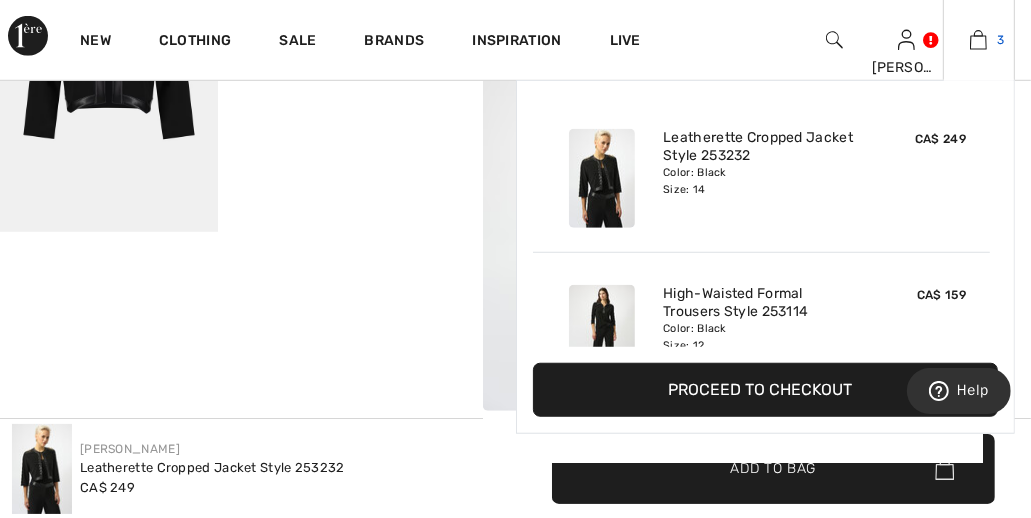 click at bounding box center [978, 40] 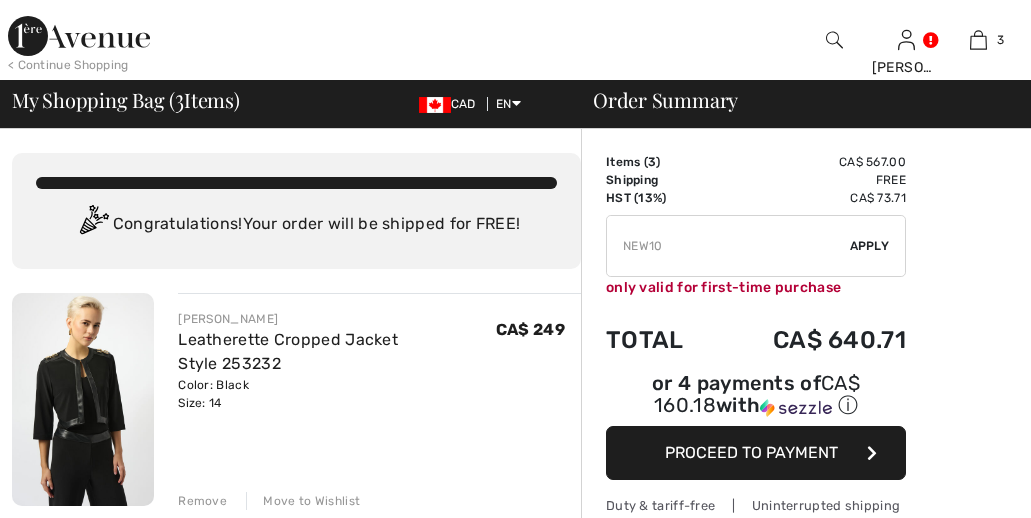 scroll, scrollTop: 0, scrollLeft: 0, axis: both 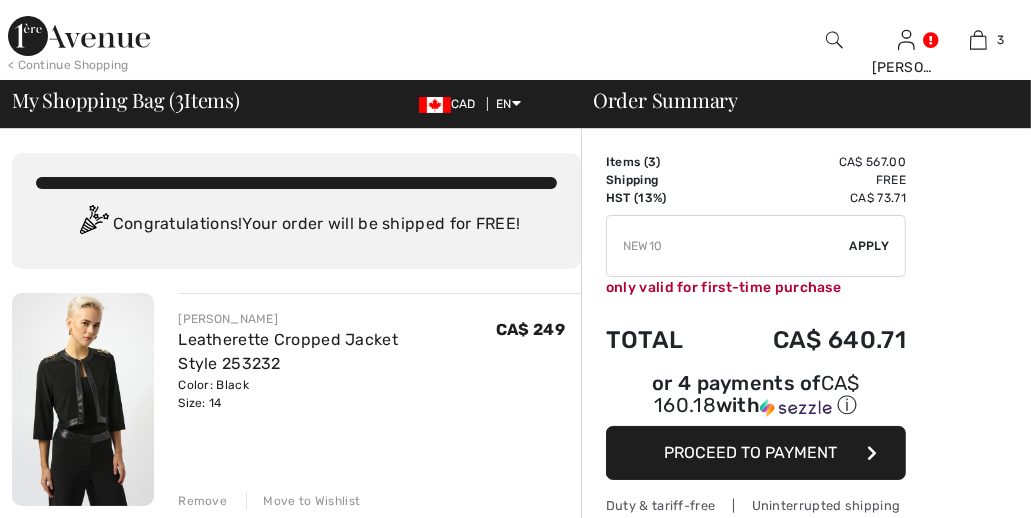 click at bounding box center (728, 246) 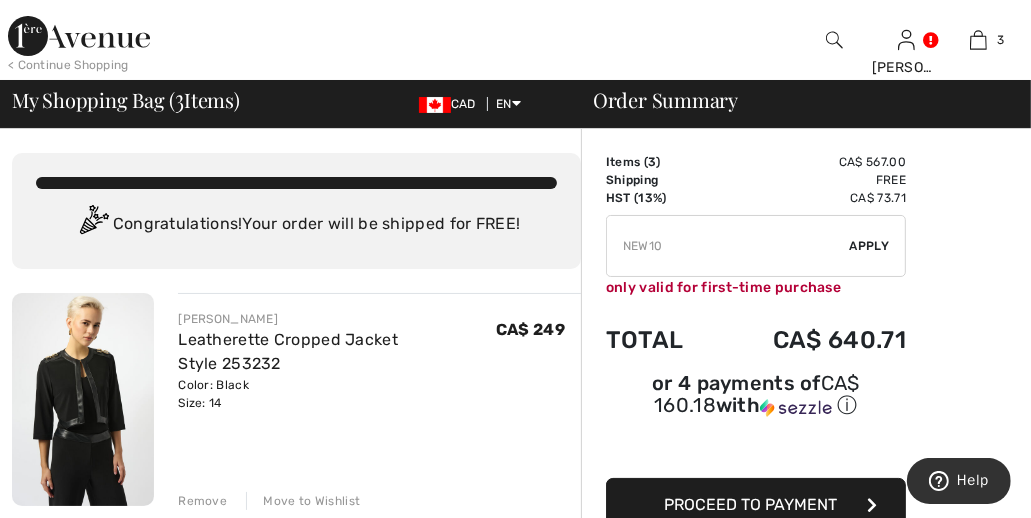 click at bounding box center (728, 246) 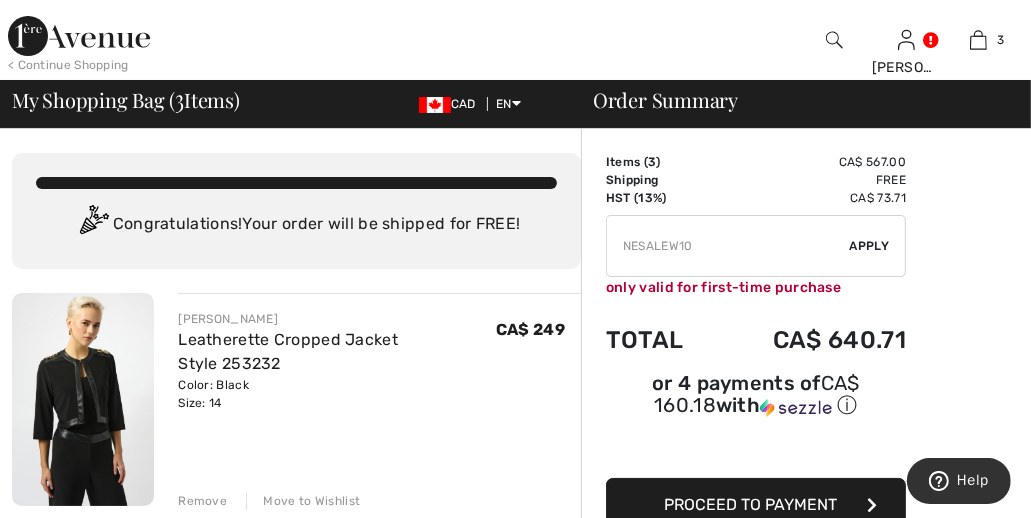 click at bounding box center (728, 246) 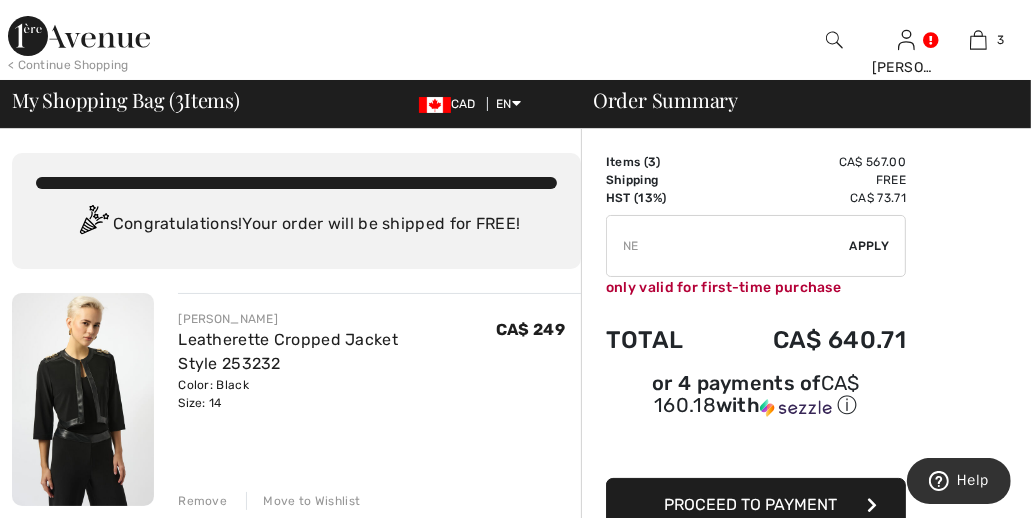 type on "N" 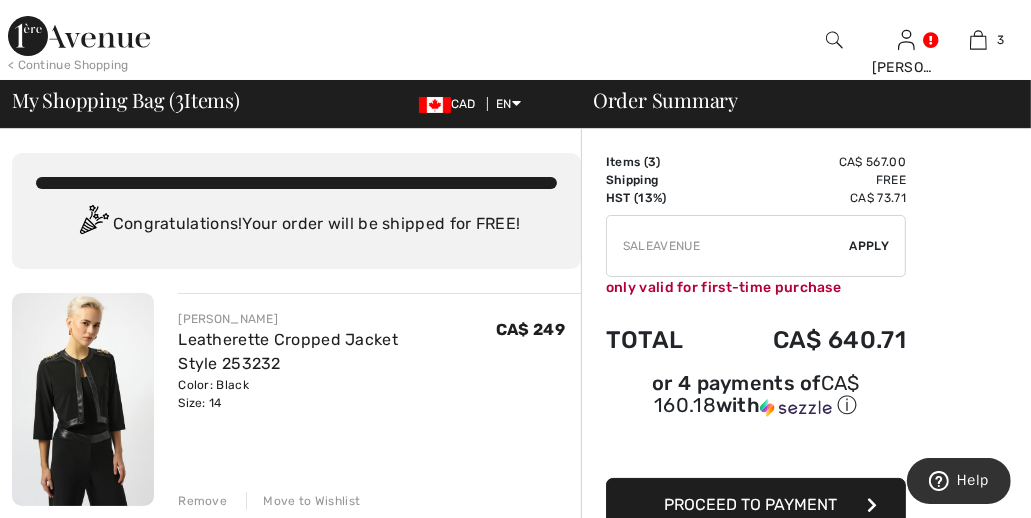 type on "SALEAVENUE" 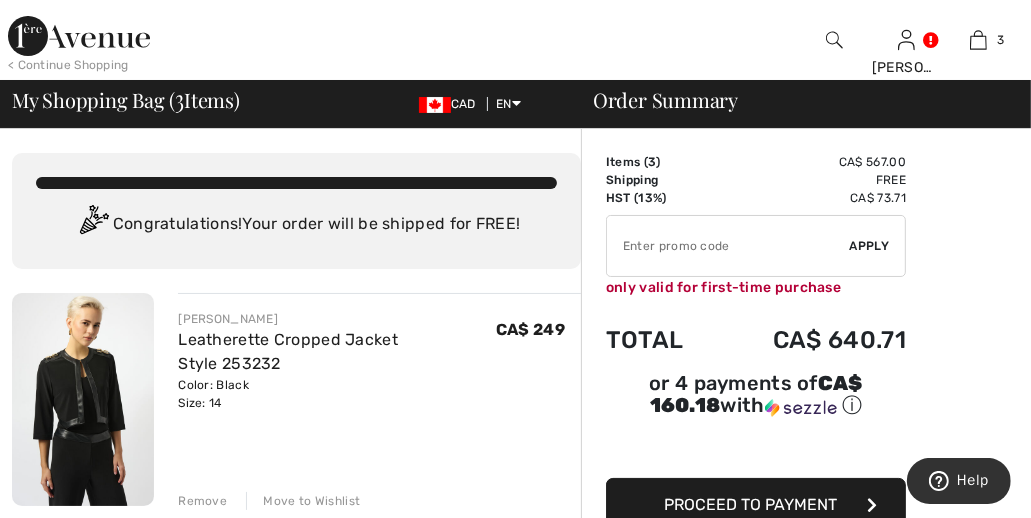 type on "SALEAVENUE" 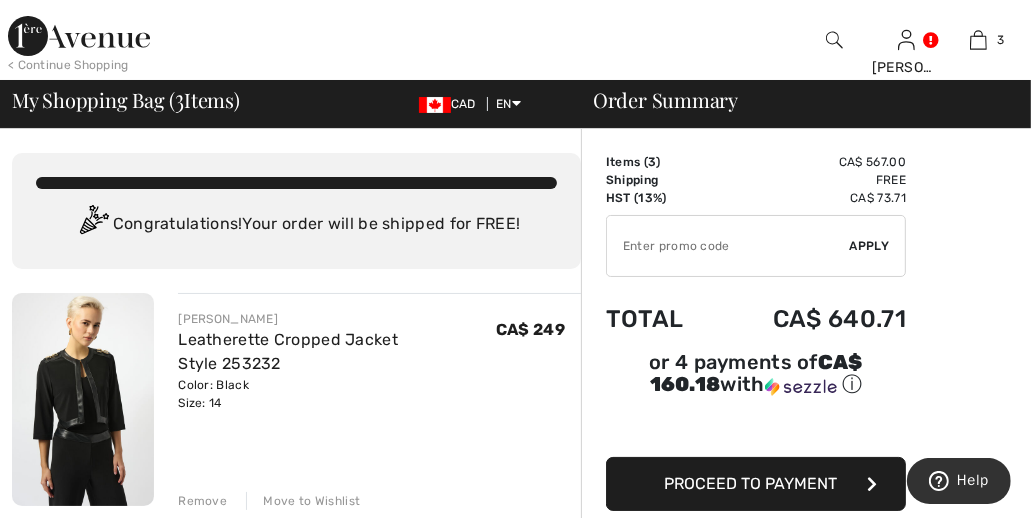type on "NEW10" 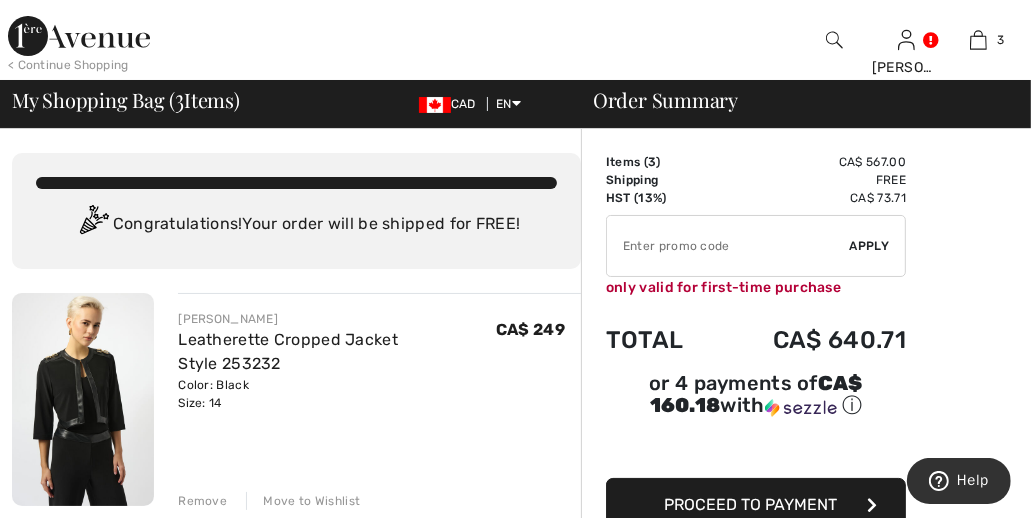 type on "NEW10" 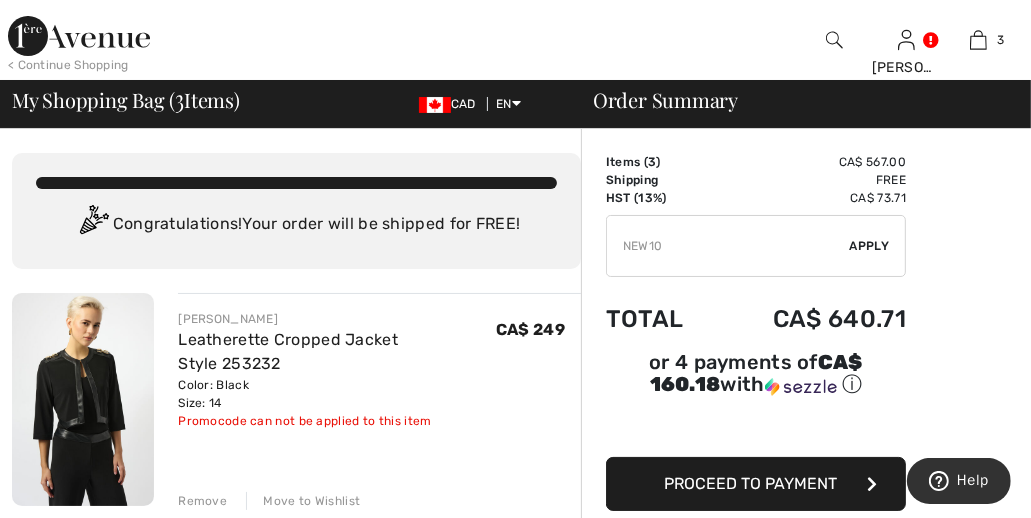click at bounding box center (515, 1942) 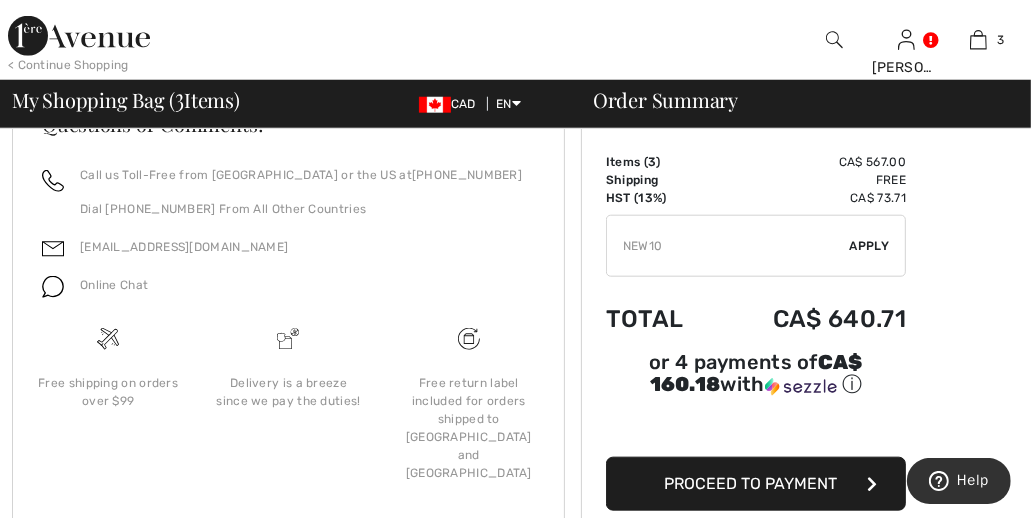 scroll, scrollTop: 1388, scrollLeft: 0, axis: vertical 